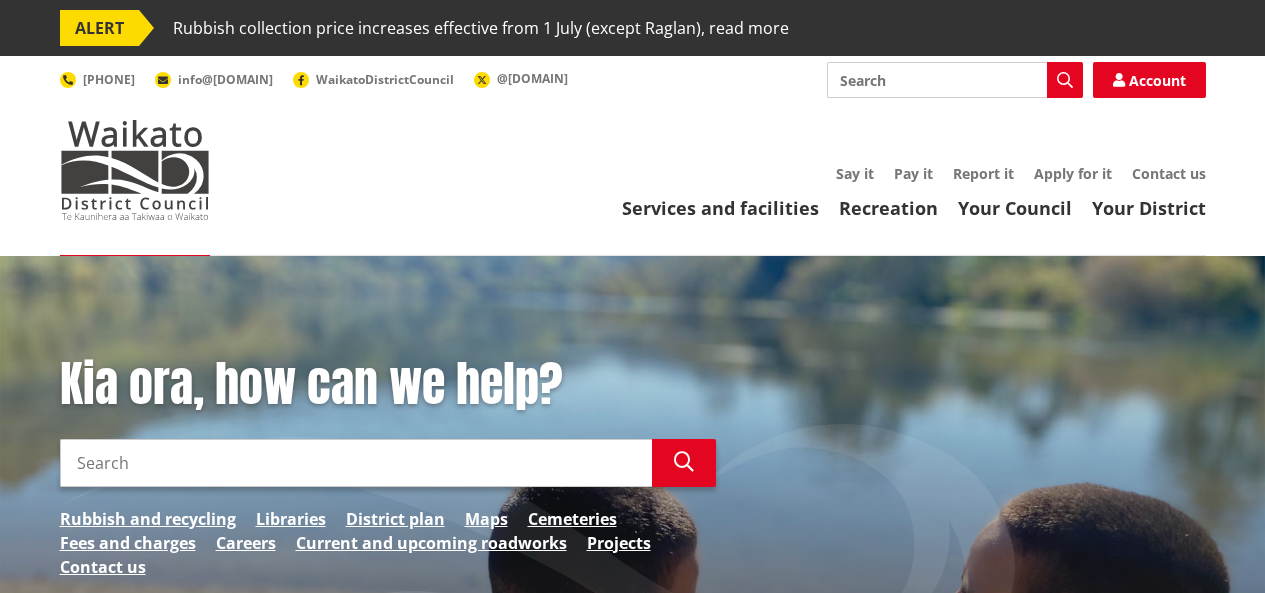 scroll, scrollTop: 0, scrollLeft: 0, axis: both 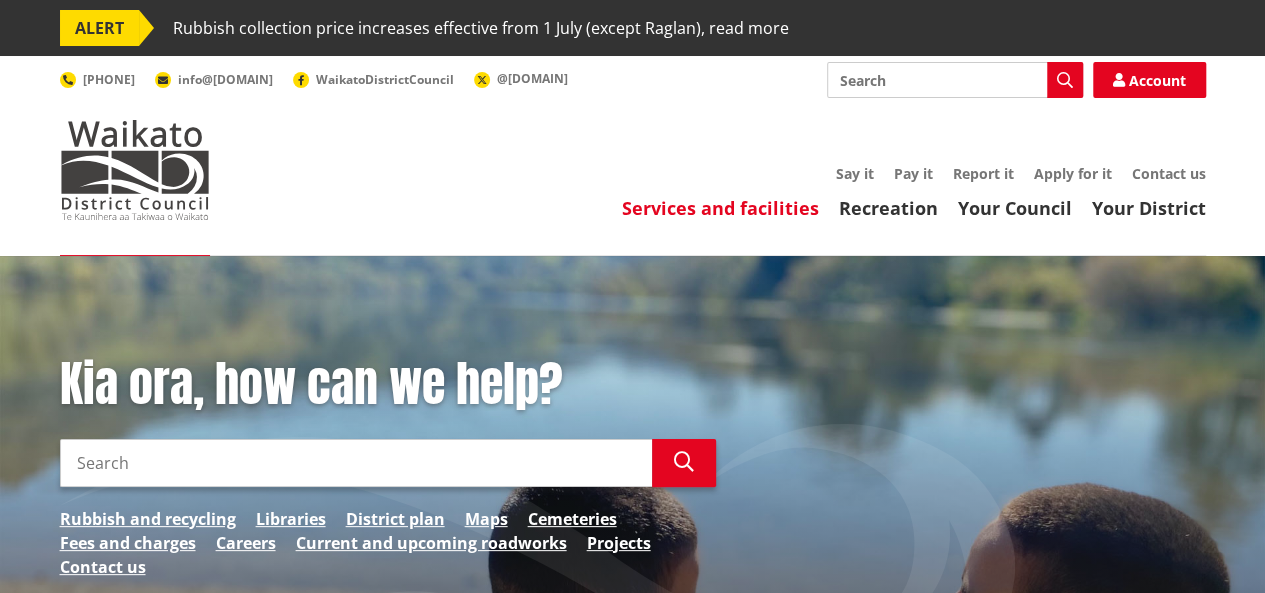 click on "Services and facilities" at bounding box center [720, 208] 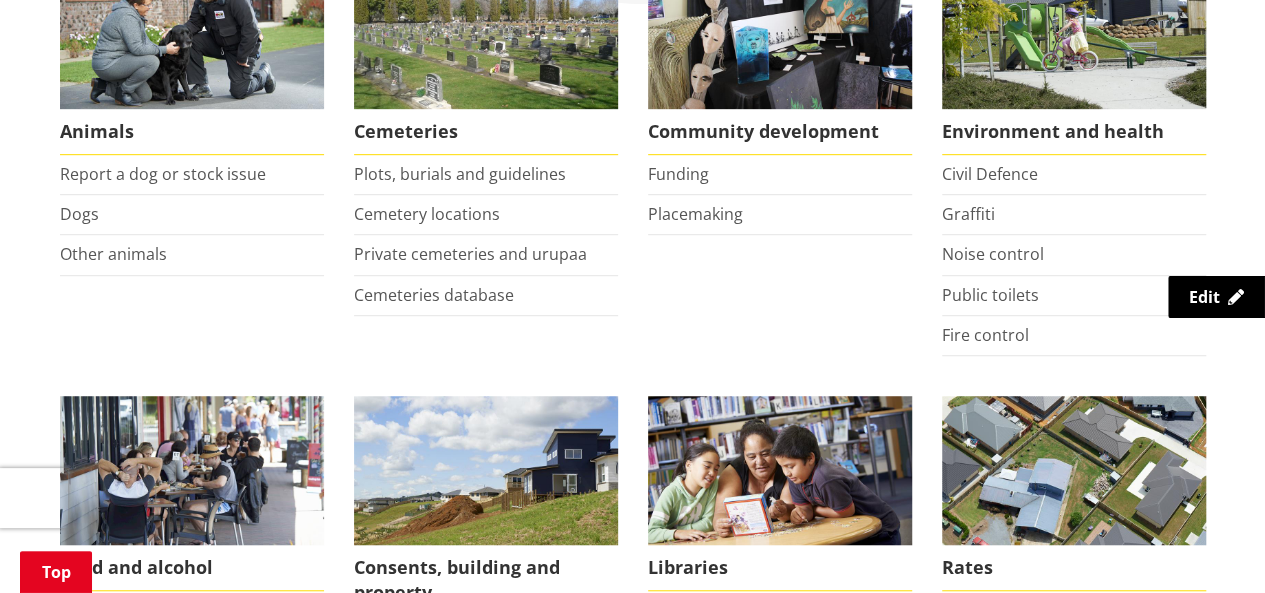 scroll, scrollTop: 700, scrollLeft: 0, axis: vertical 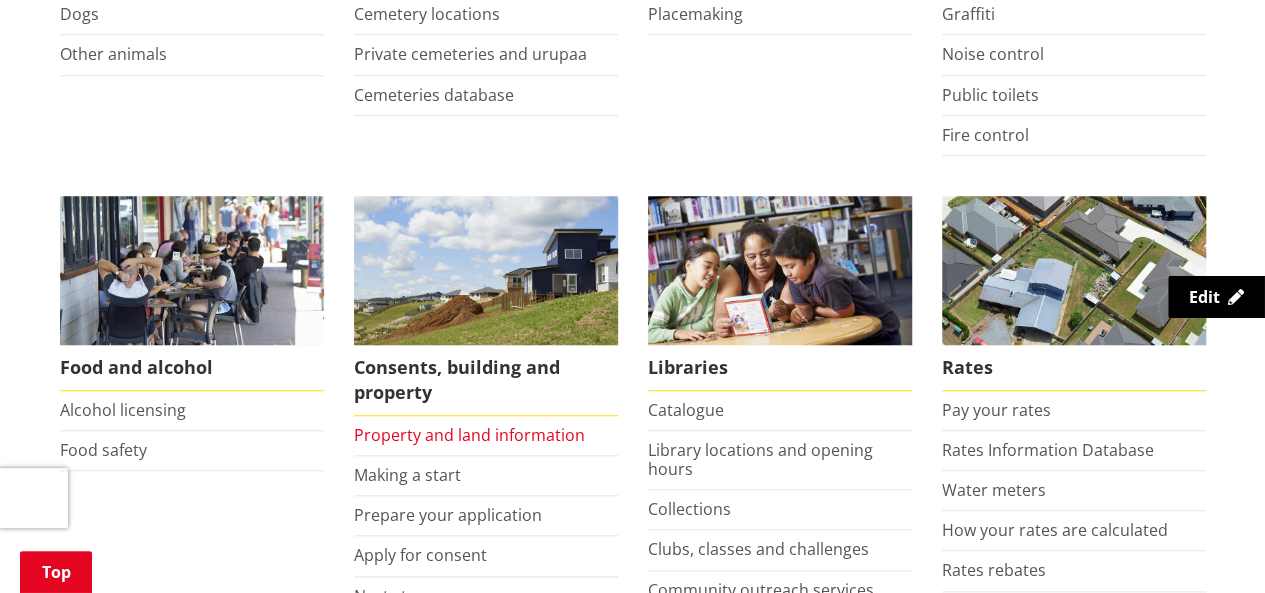 click on "Property and land information" at bounding box center [469, 435] 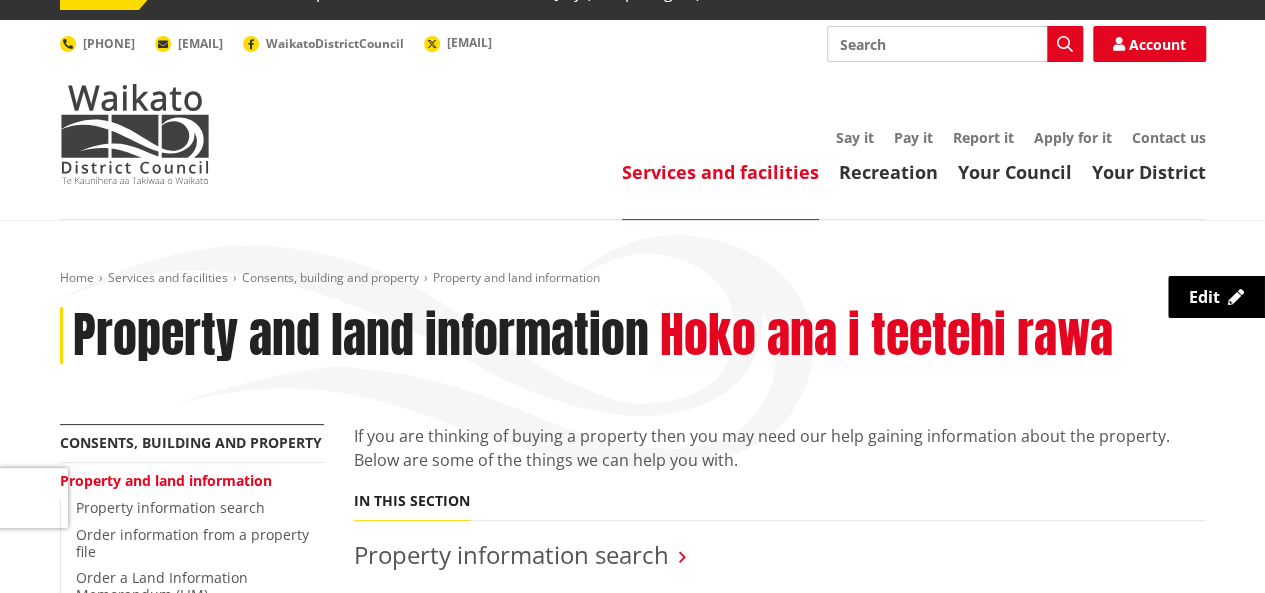 scroll, scrollTop: 0, scrollLeft: 0, axis: both 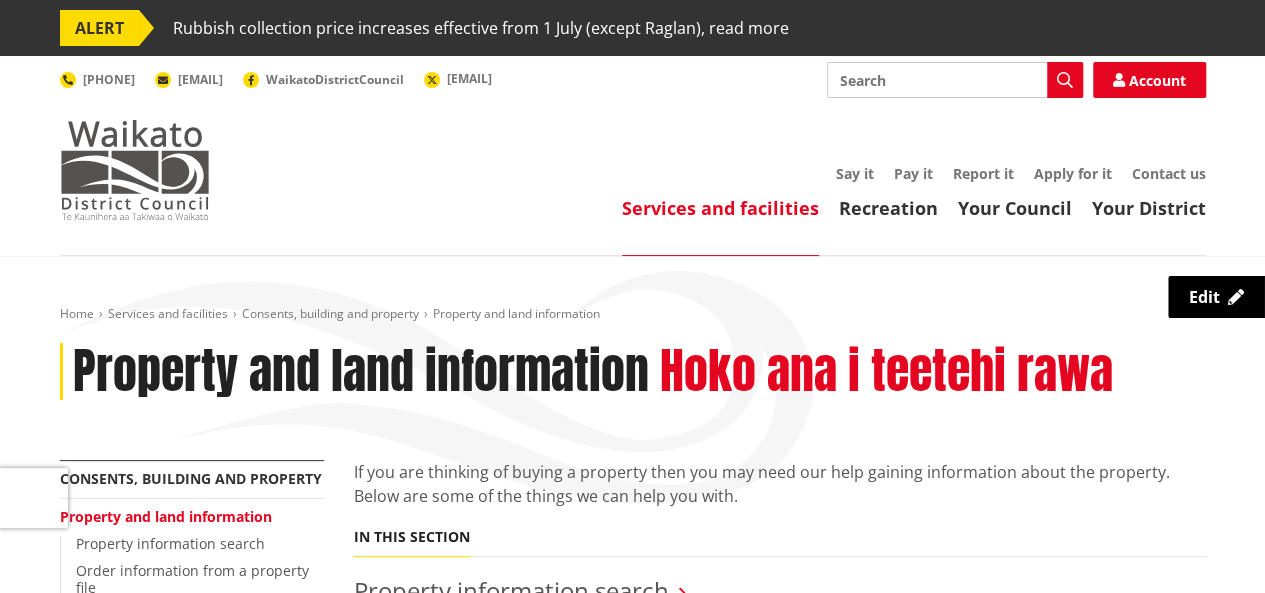 click at bounding box center (135, 170) 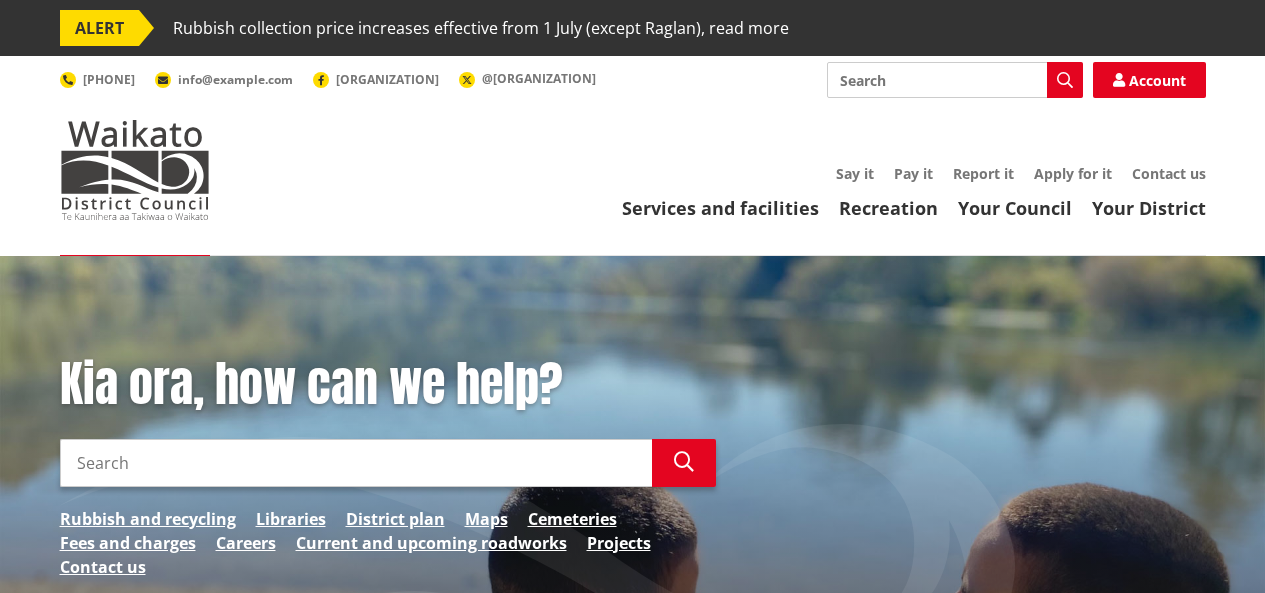 scroll, scrollTop: 0, scrollLeft: 0, axis: both 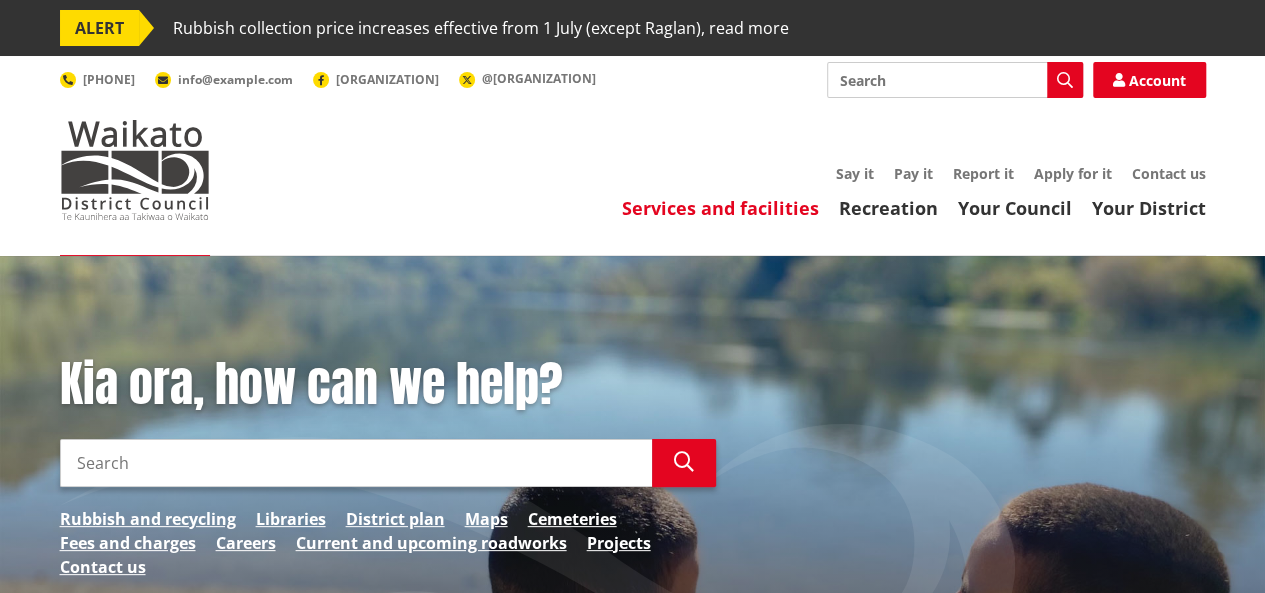 click on "Services and facilities" at bounding box center [720, 208] 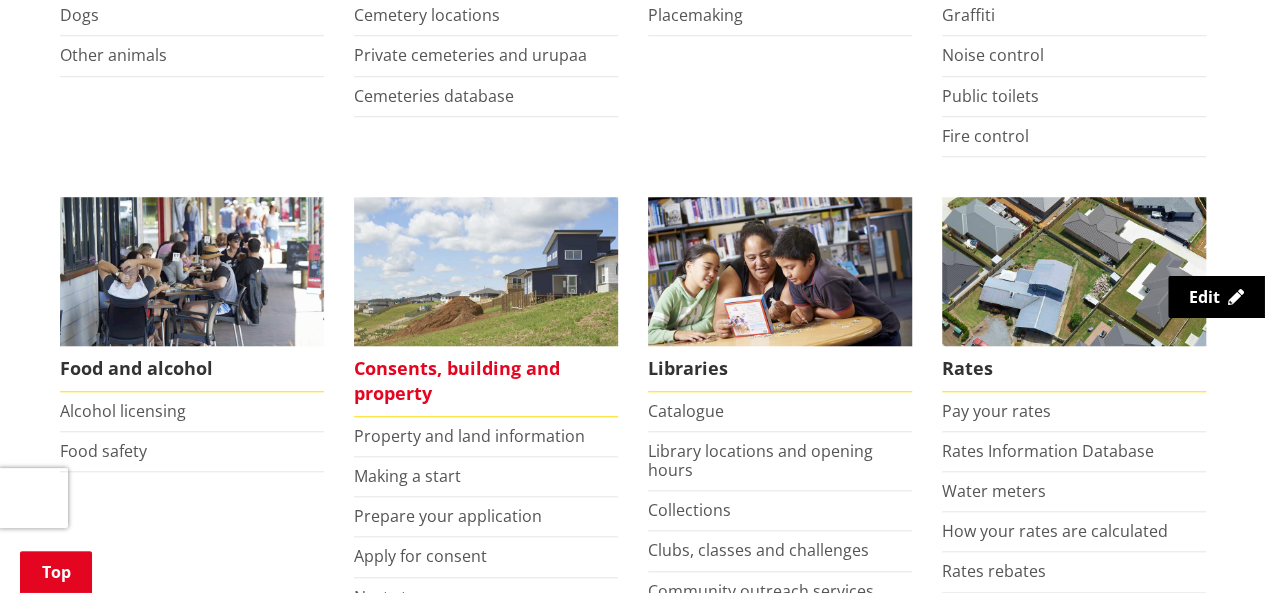 scroll, scrollTop: 700, scrollLeft: 0, axis: vertical 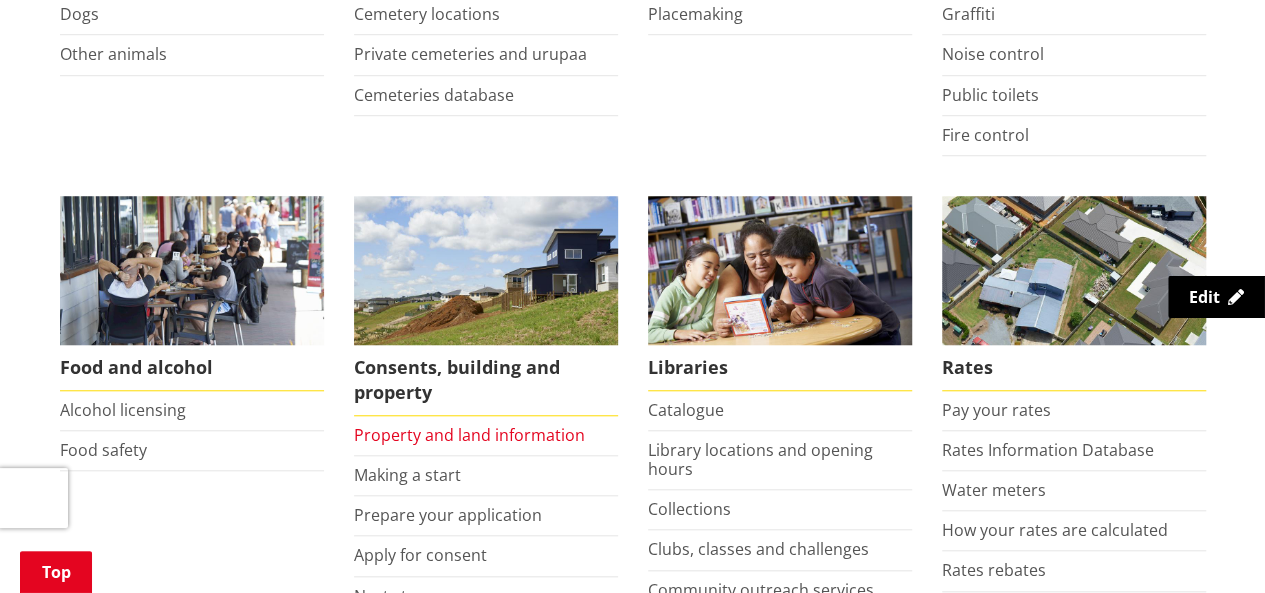 click on "Property and land information" at bounding box center (469, 435) 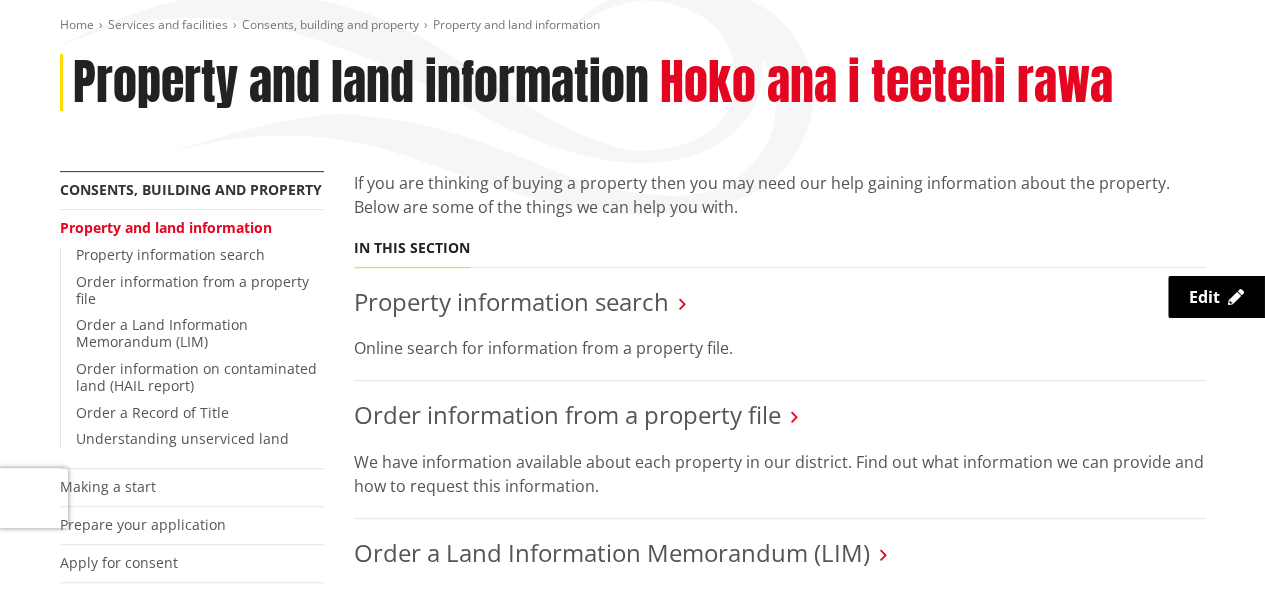 scroll, scrollTop: 300, scrollLeft: 0, axis: vertical 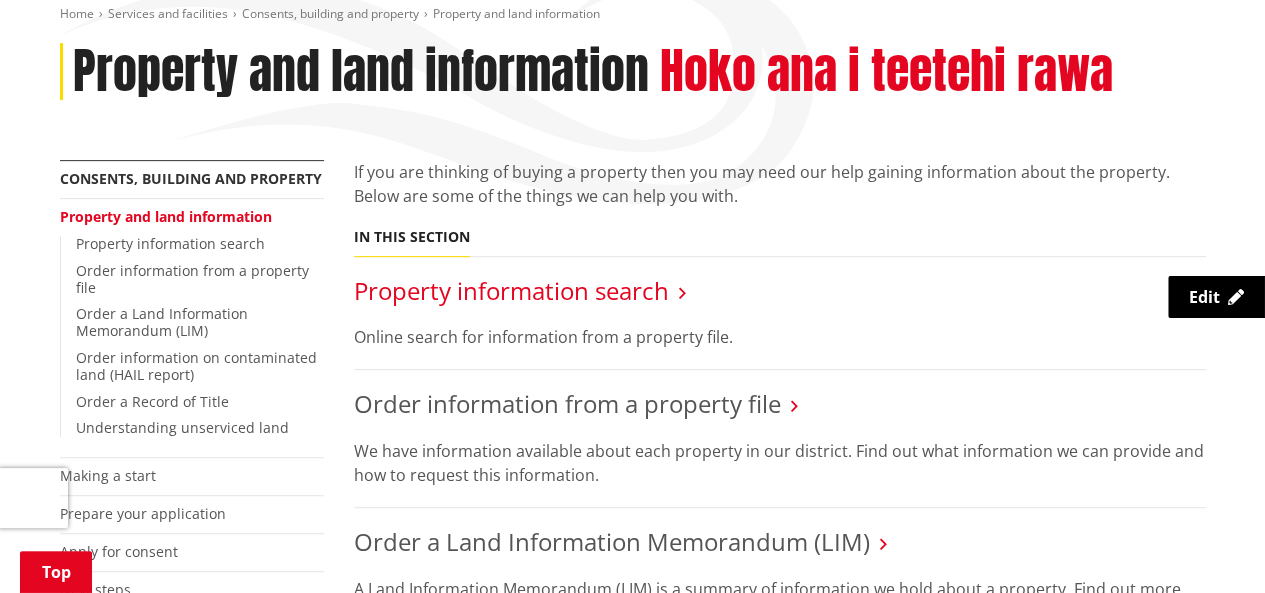 click on "Property information search" at bounding box center (511, 290) 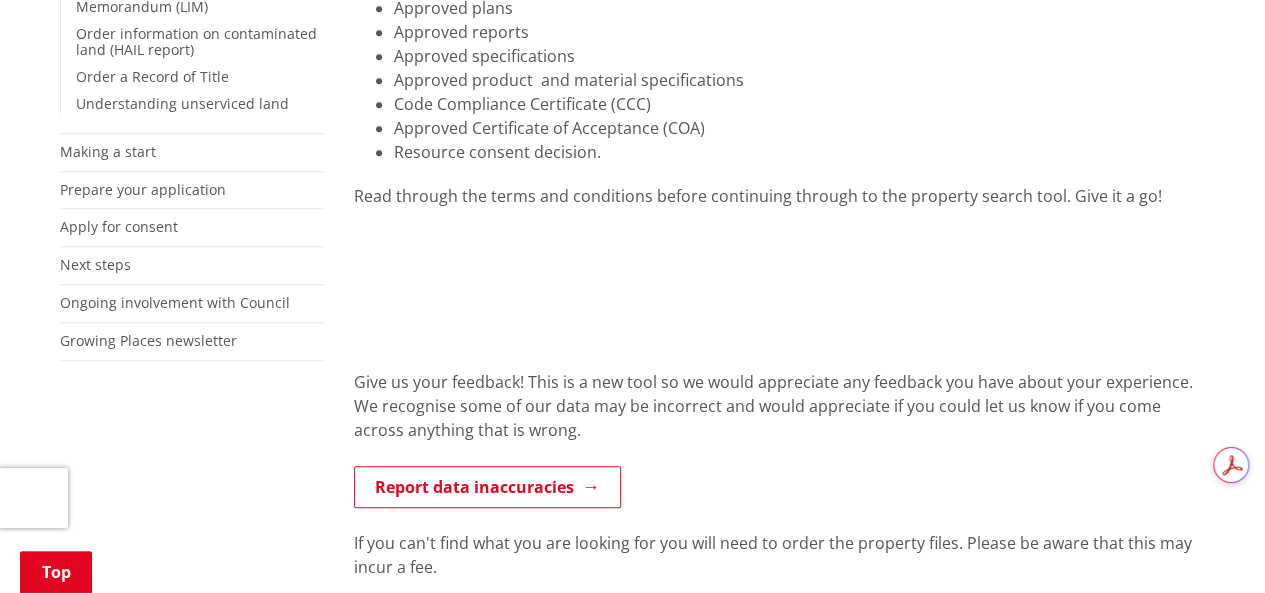 scroll, scrollTop: 700, scrollLeft: 0, axis: vertical 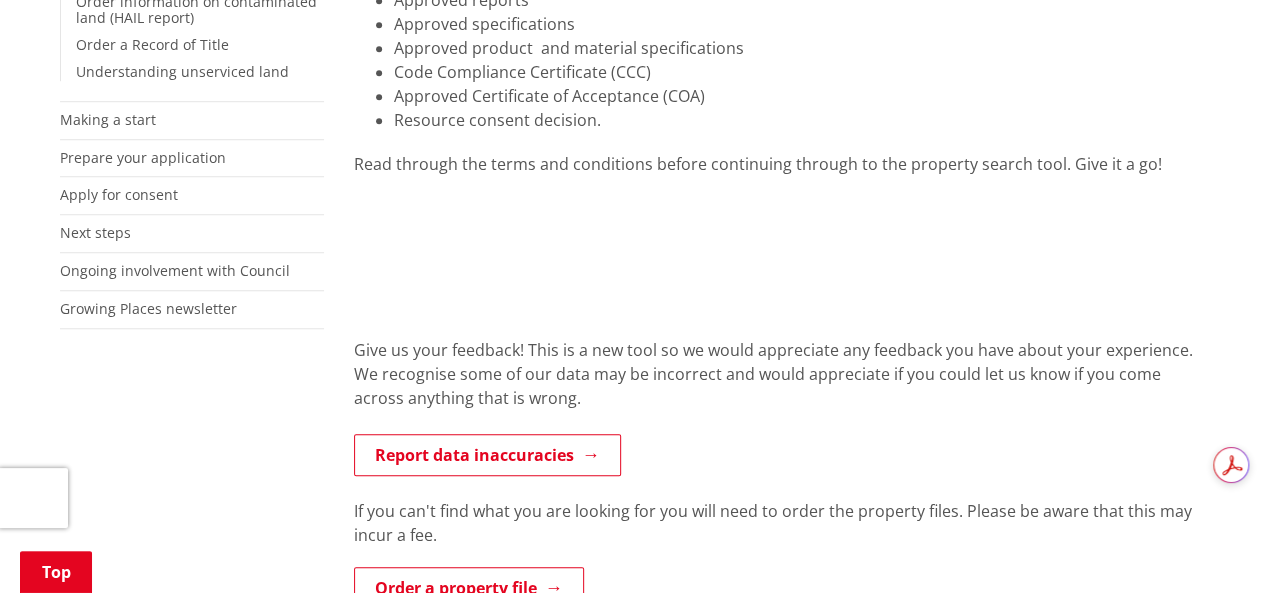click on "Search for information from a property file online!  The information contained in an online property file may not represent all the information we hold for a property. Not all property files are online yet, we are currently focused on documents pre-2009.  Our online property files can include: Issued building consents Building permits Approved plans Approved reports Approved specifications Approved product  and material specifications Code Compliance Certificate (CCC) Approved Certificate of Acceptance (COA) Resource consent decision.
Read through the terms and conditions before continuing through to the property search tool. Give it a go!
Give us your feedback! This is a new tool so we would appreciate any feedback you have about your experience. We recognise some of our data may be incorrect and would appreciate if you could let us know if you come across anything that is wrong.
Report data inaccuracies
Order a property file
apply for a LIM
Apply for a LIM" at bounding box center (780, 405) 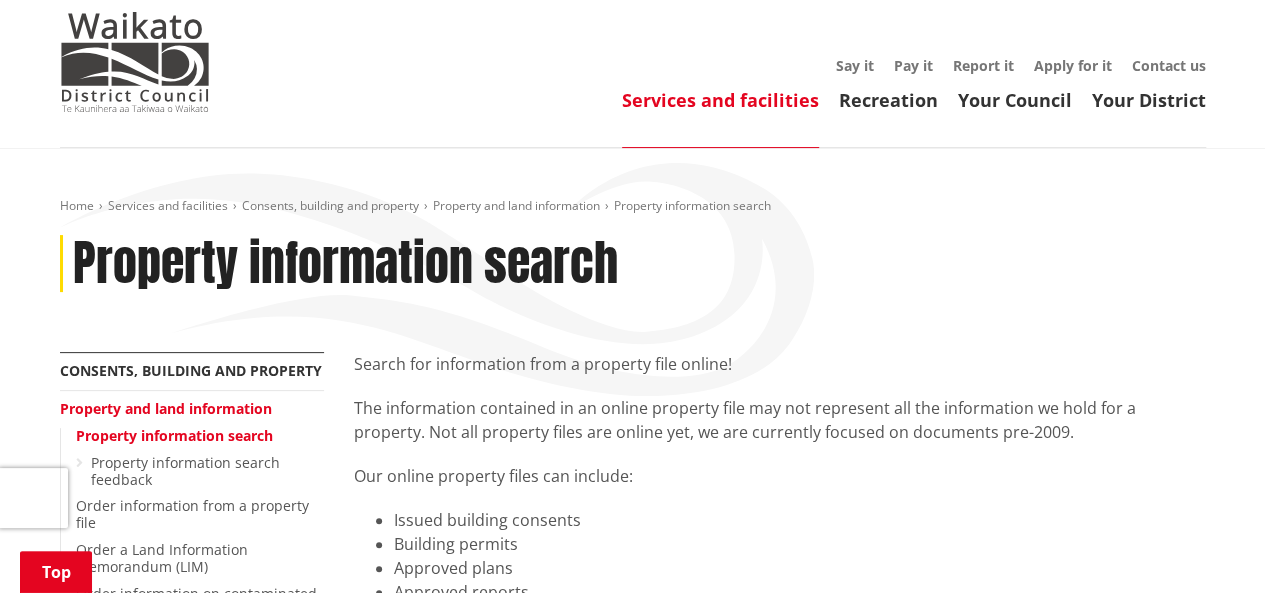 scroll, scrollTop: 0, scrollLeft: 0, axis: both 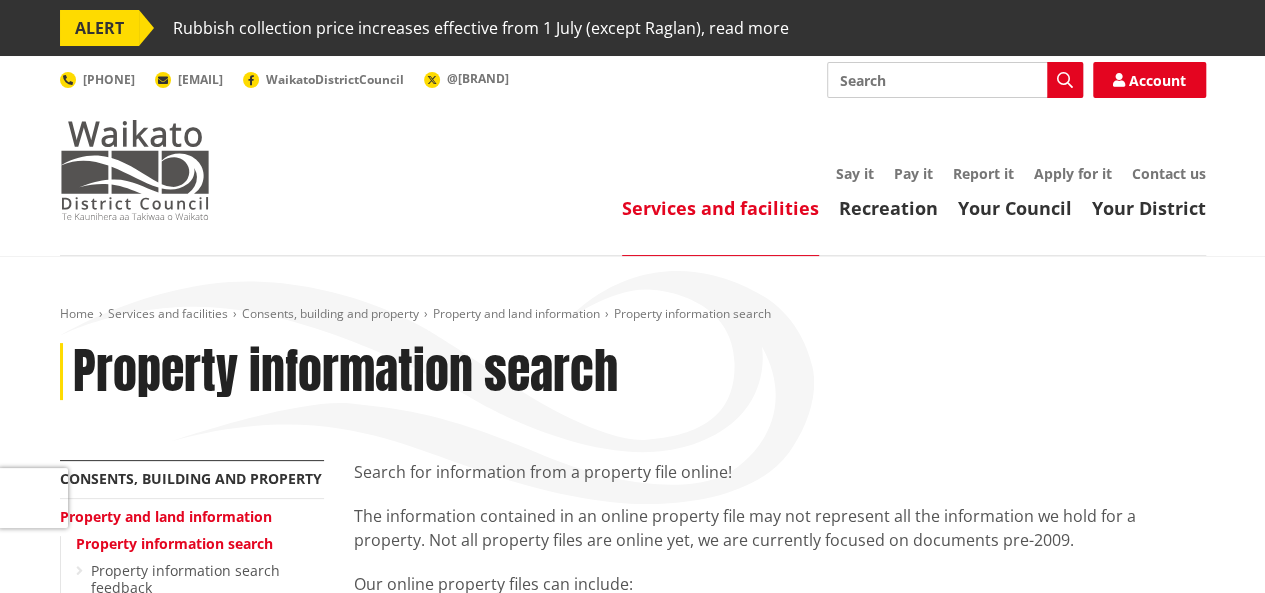 click at bounding box center [135, 170] 